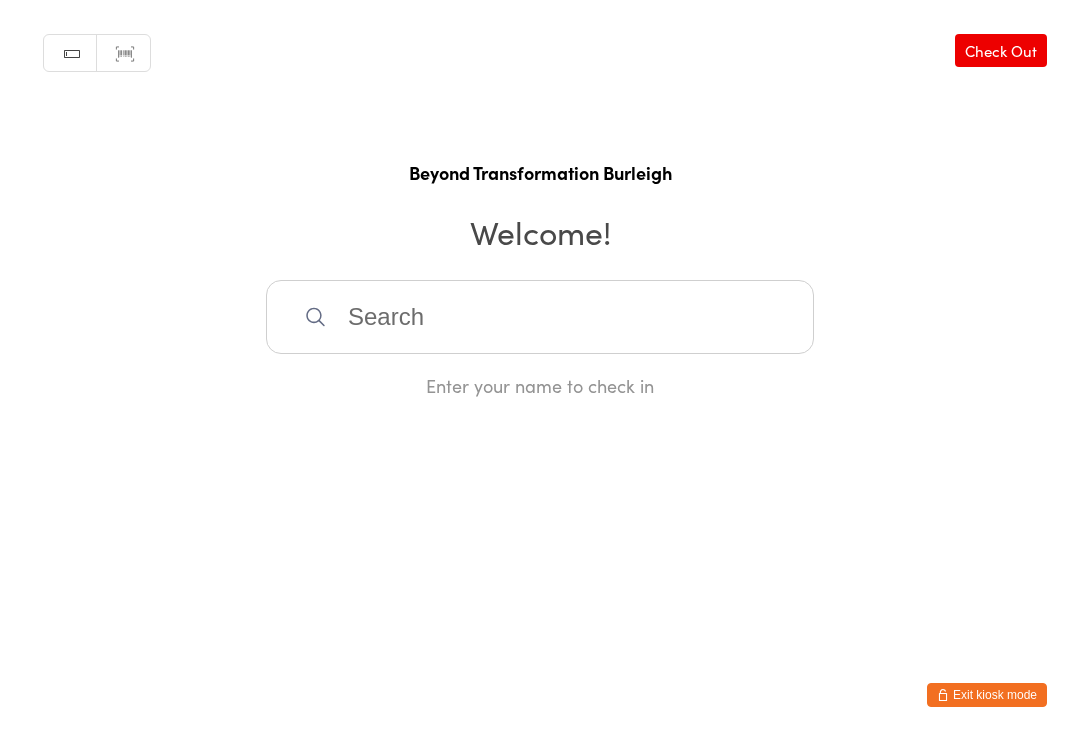 scroll, scrollTop: 0, scrollLeft: 0, axis: both 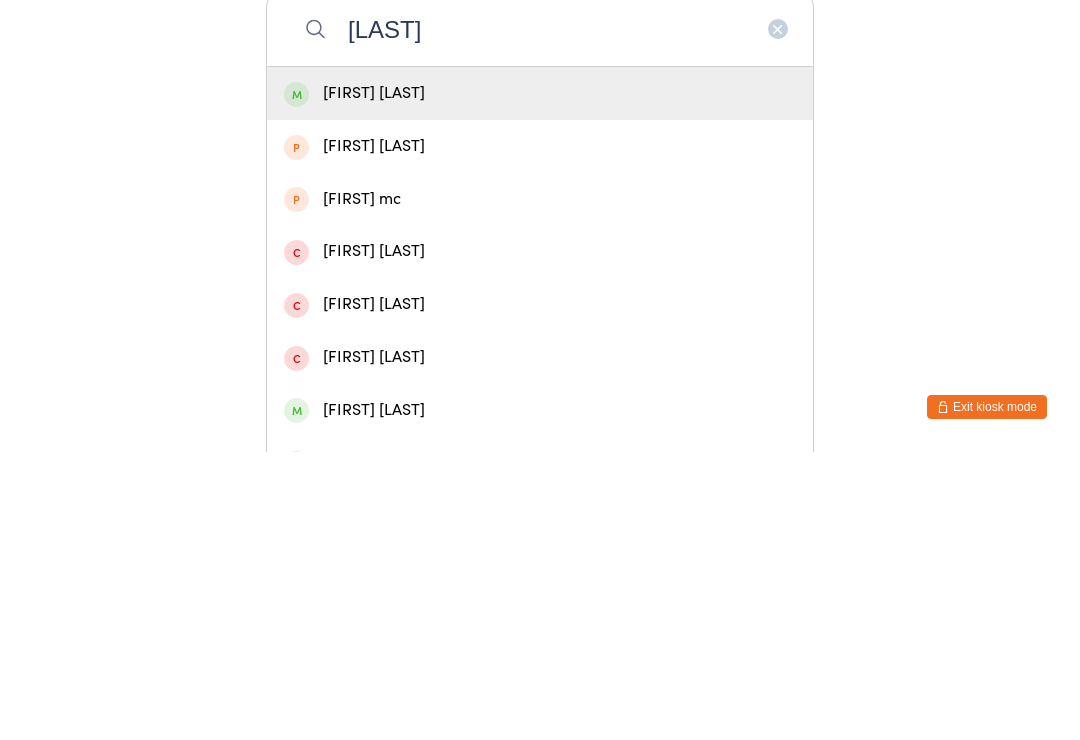 type on "[LAST]" 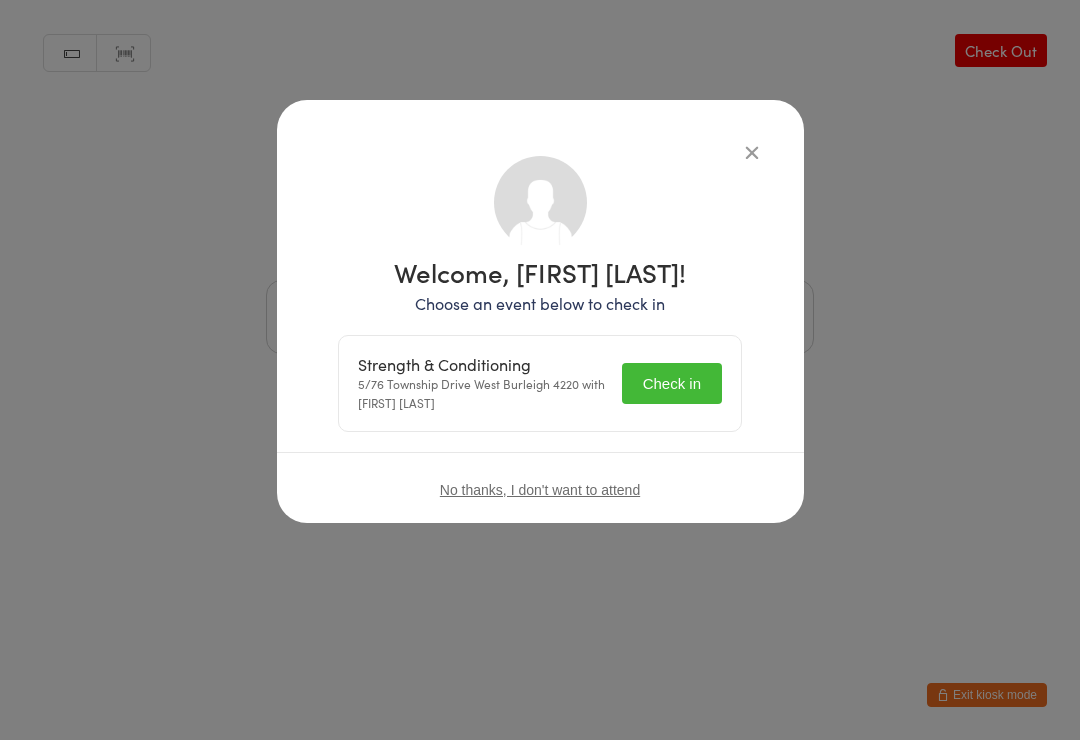 click on "Check in" at bounding box center (672, 383) 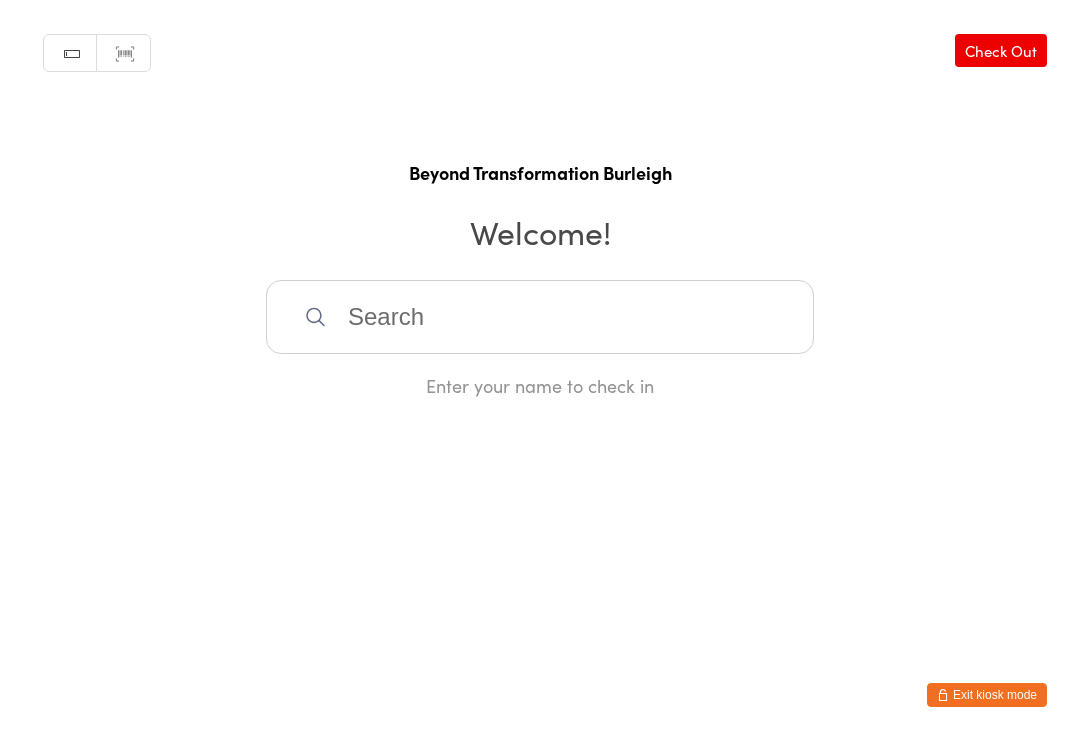 click at bounding box center (540, 317) 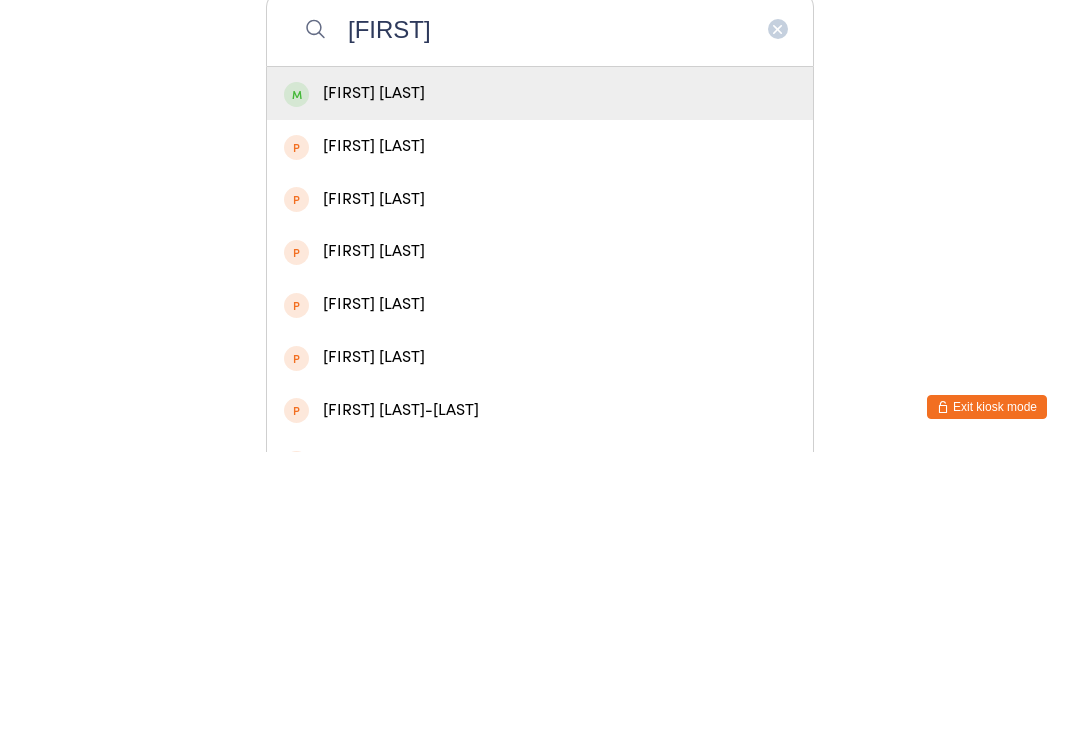 type on "[FIRST]" 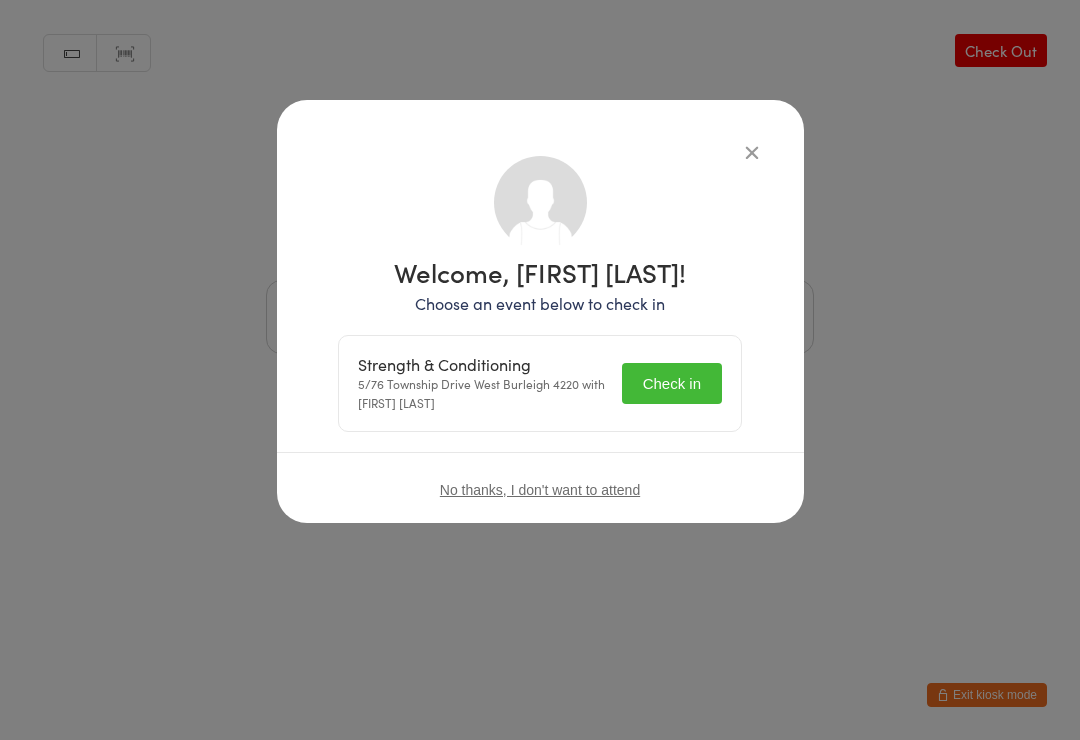 click on "Check in" at bounding box center [672, 383] 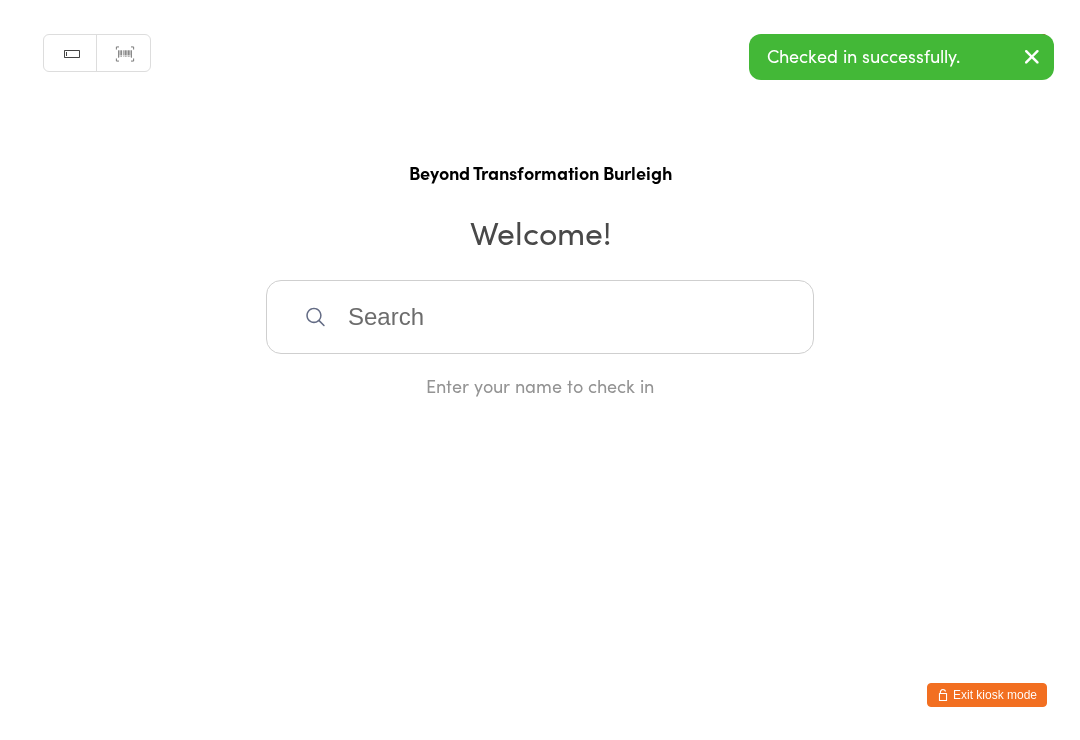 click at bounding box center (540, 317) 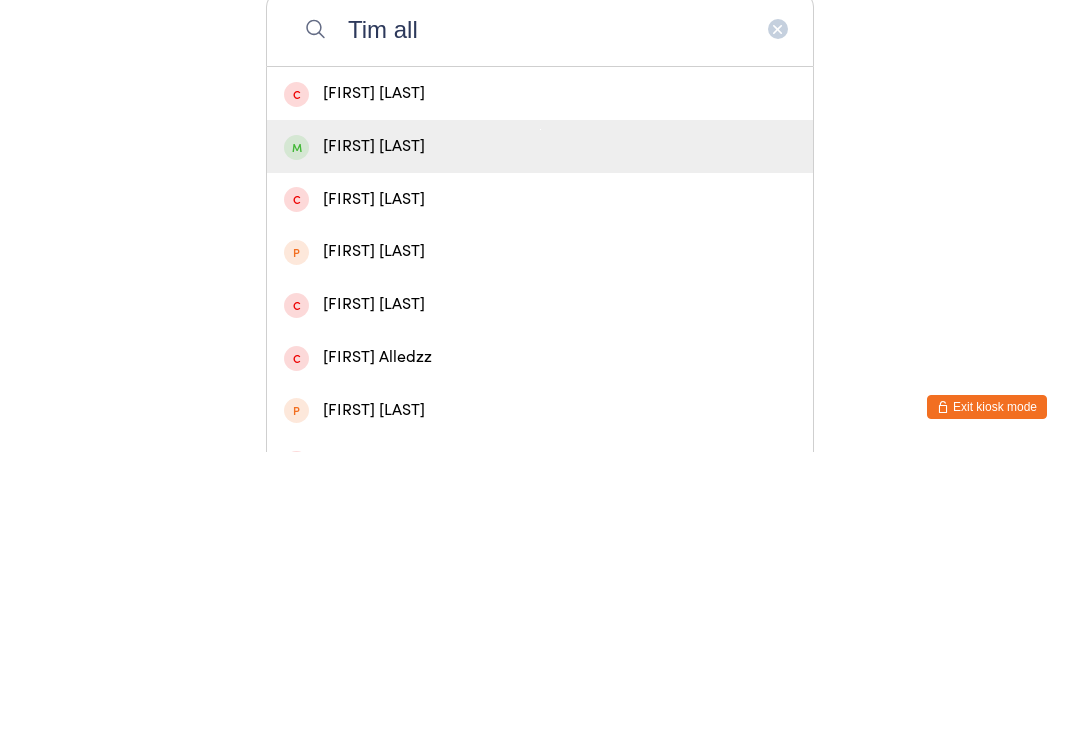 type on "Tim all" 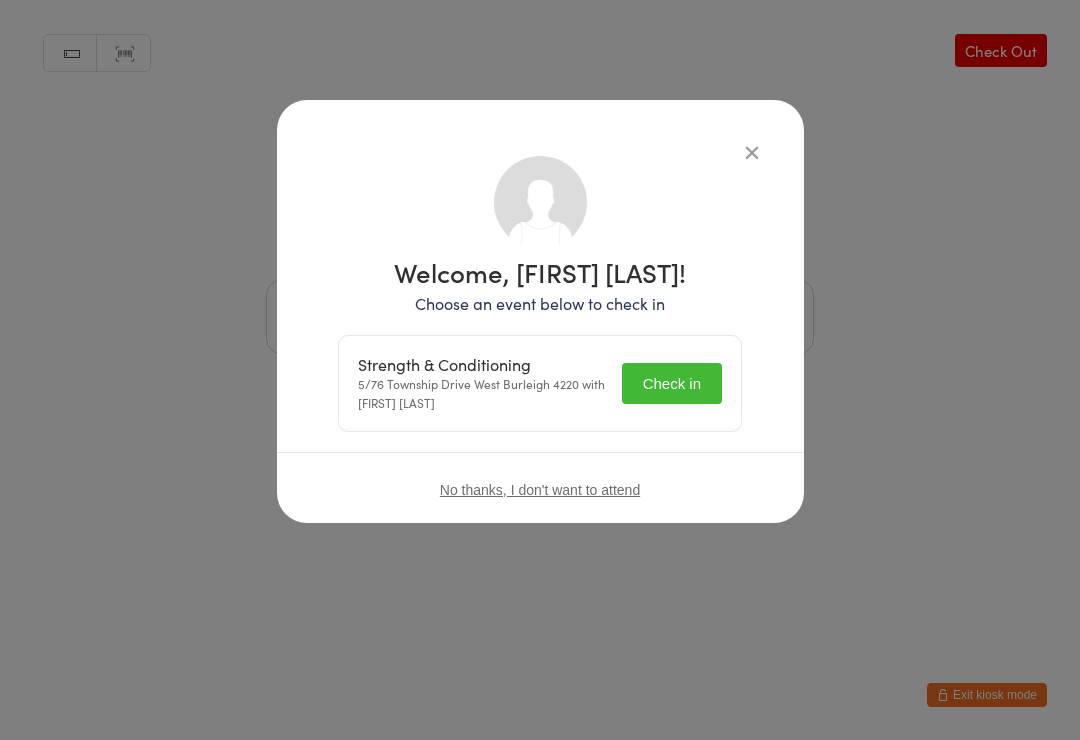 click on "Check in" at bounding box center (672, 383) 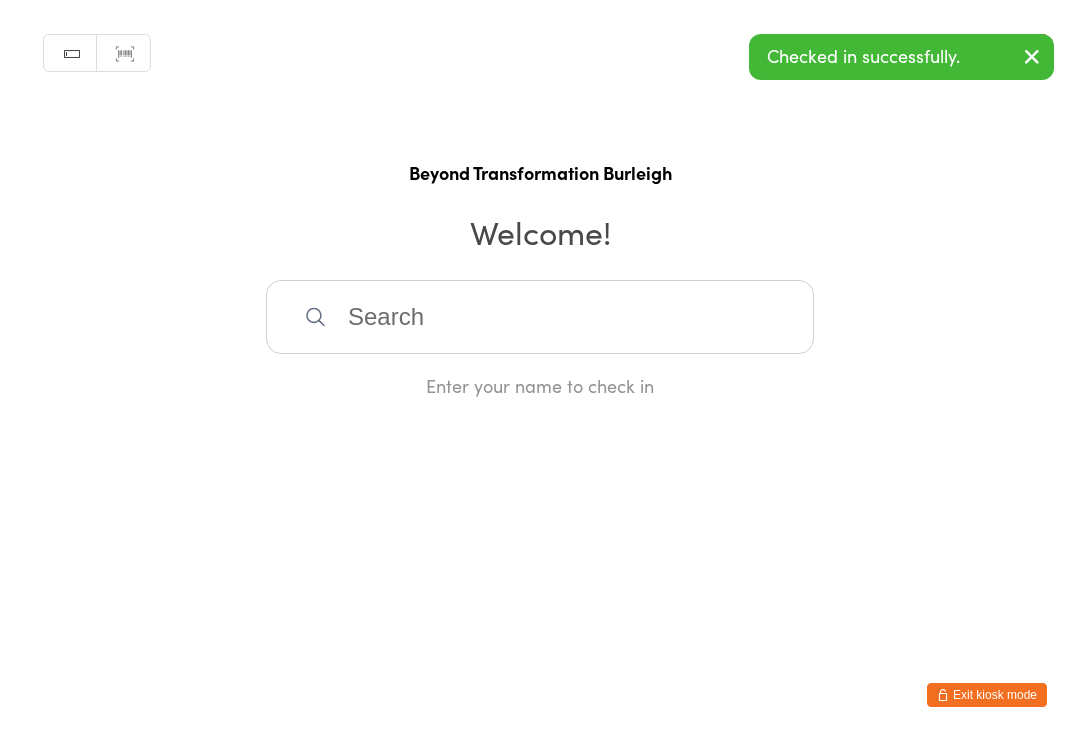 click at bounding box center (540, 317) 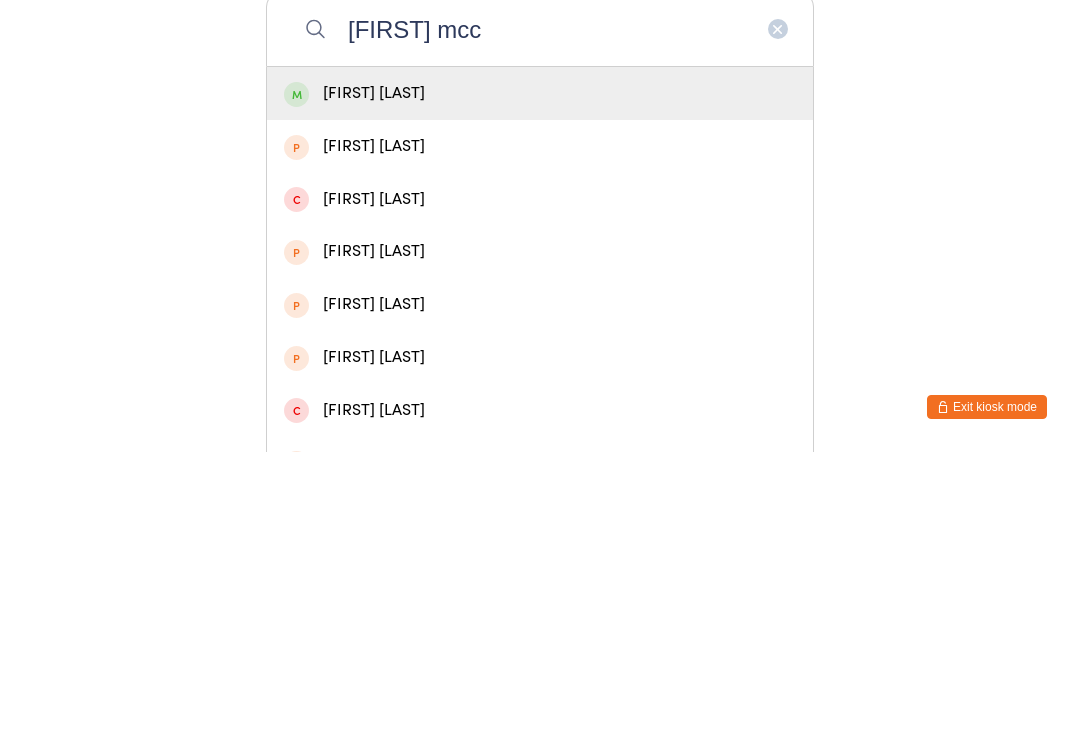 type on "[FIRST] mcc" 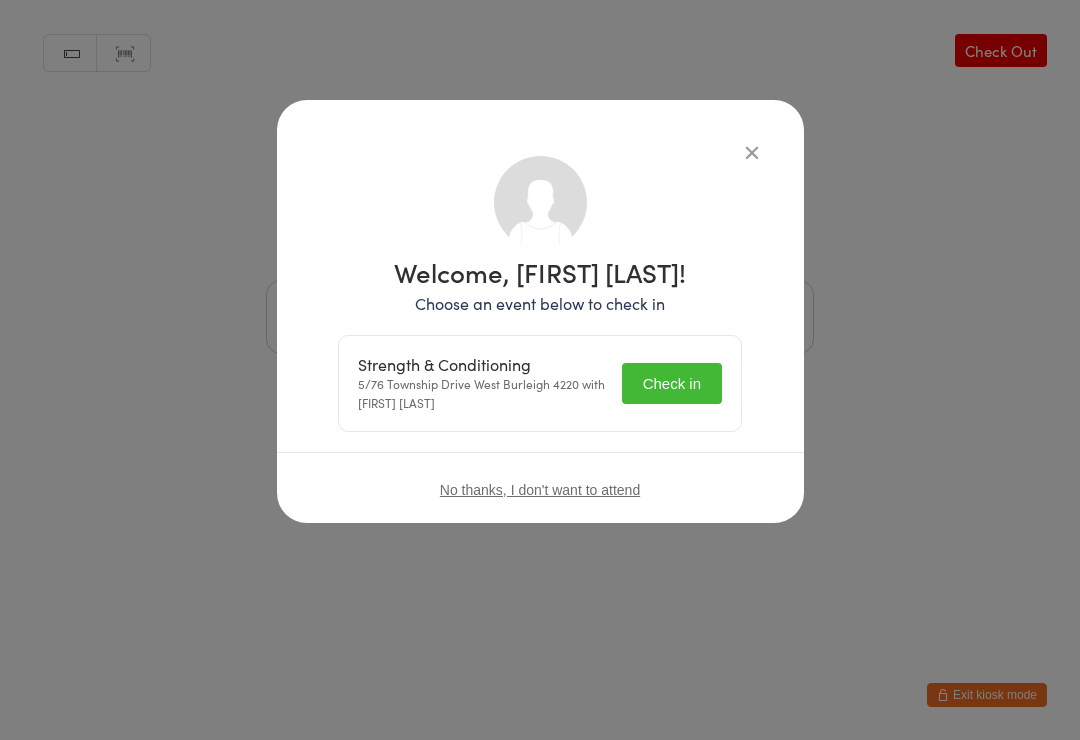 click on "Check in" at bounding box center (672, 383) 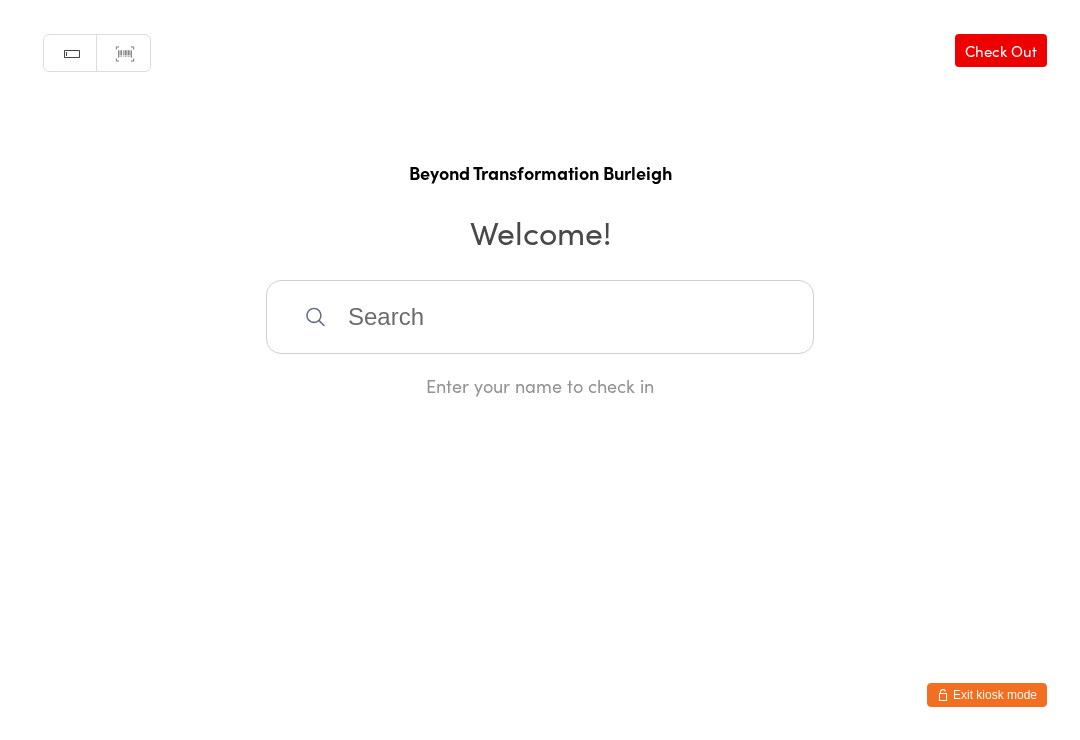click at bounding box center [540, 317] 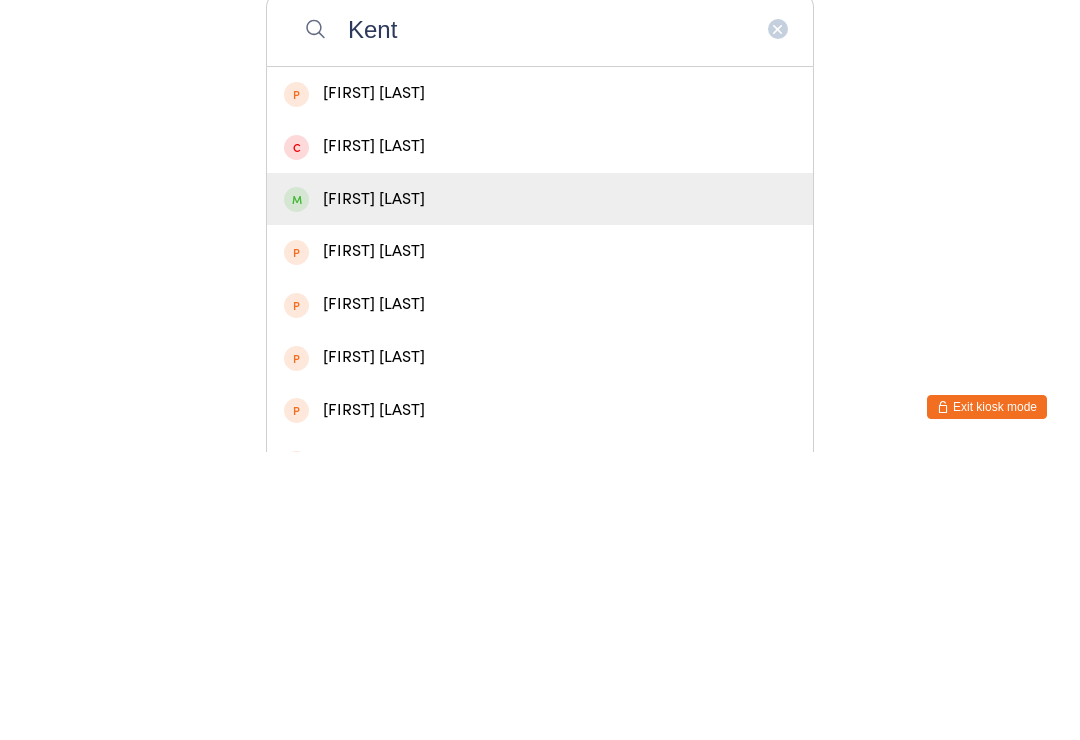 type on "Kent" 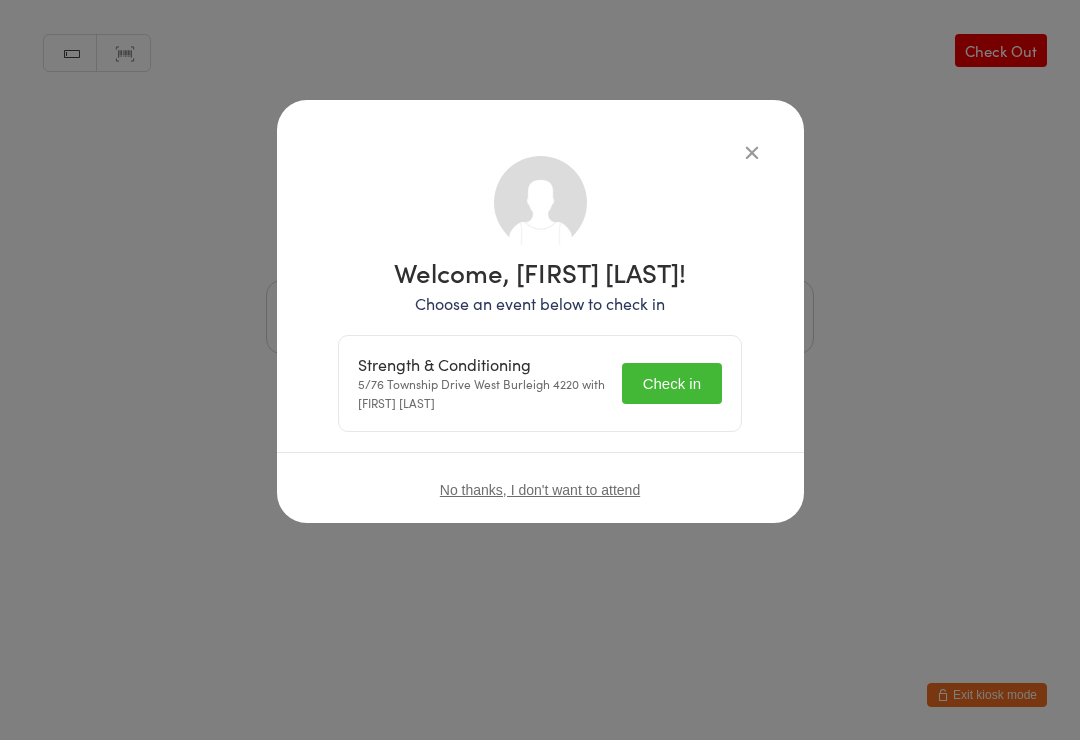 click on "Check in" at bounding box center (672, 383) 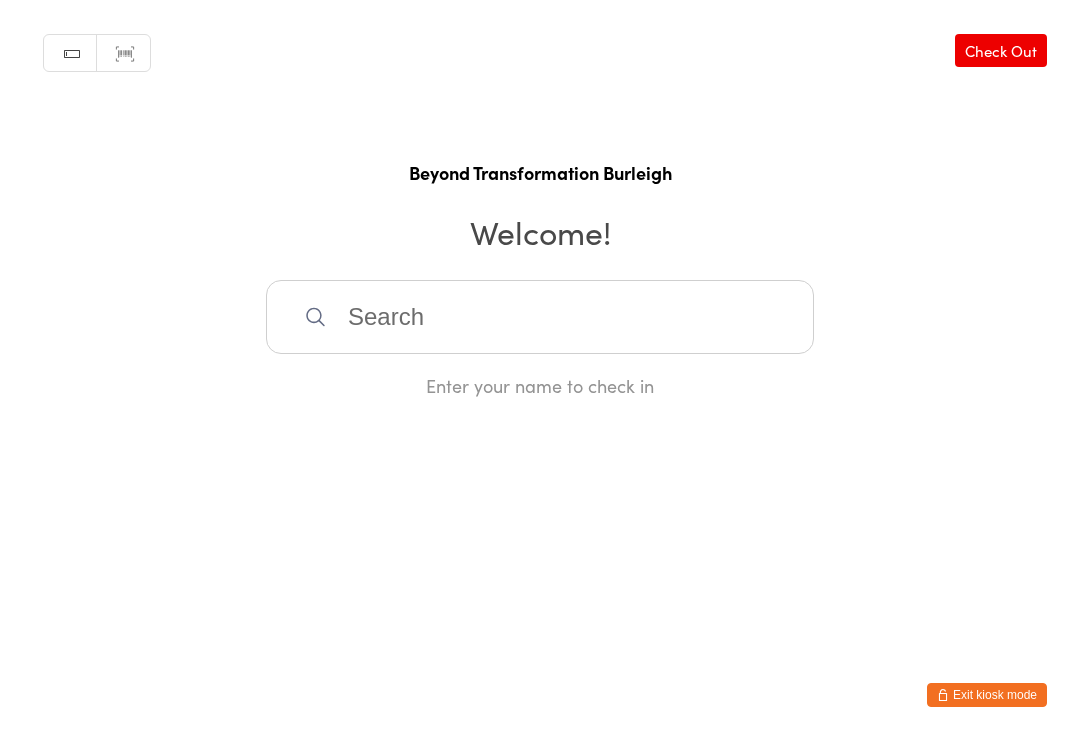click at bounding box center (540, 317) 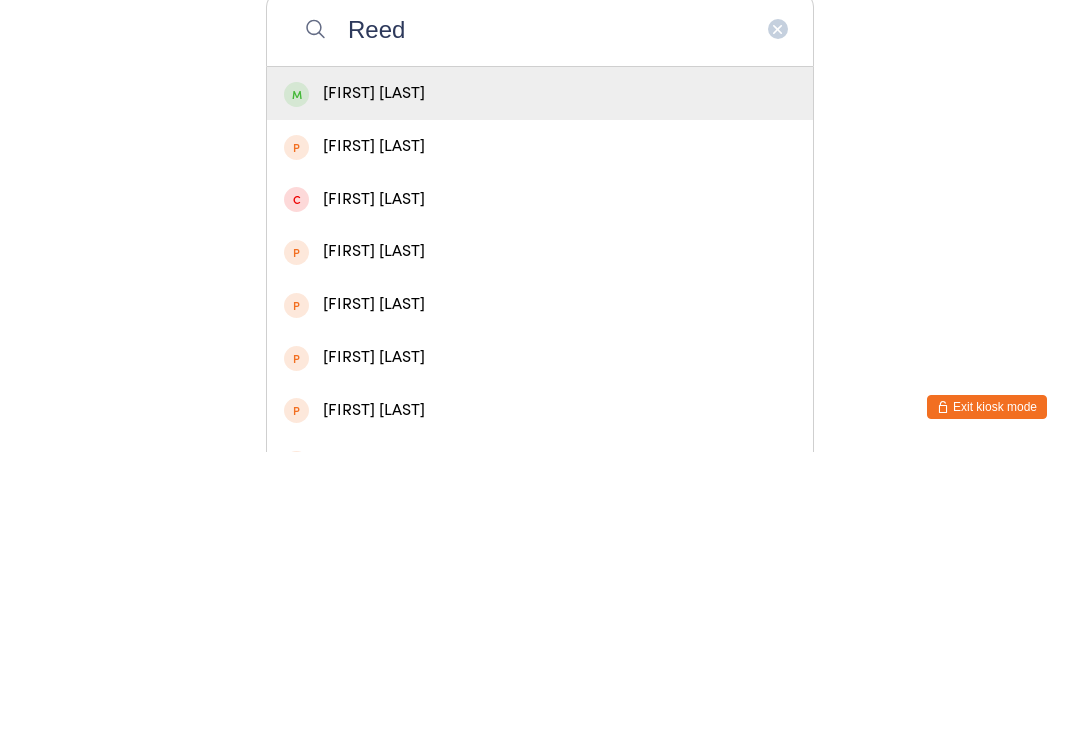 type on "Reed" 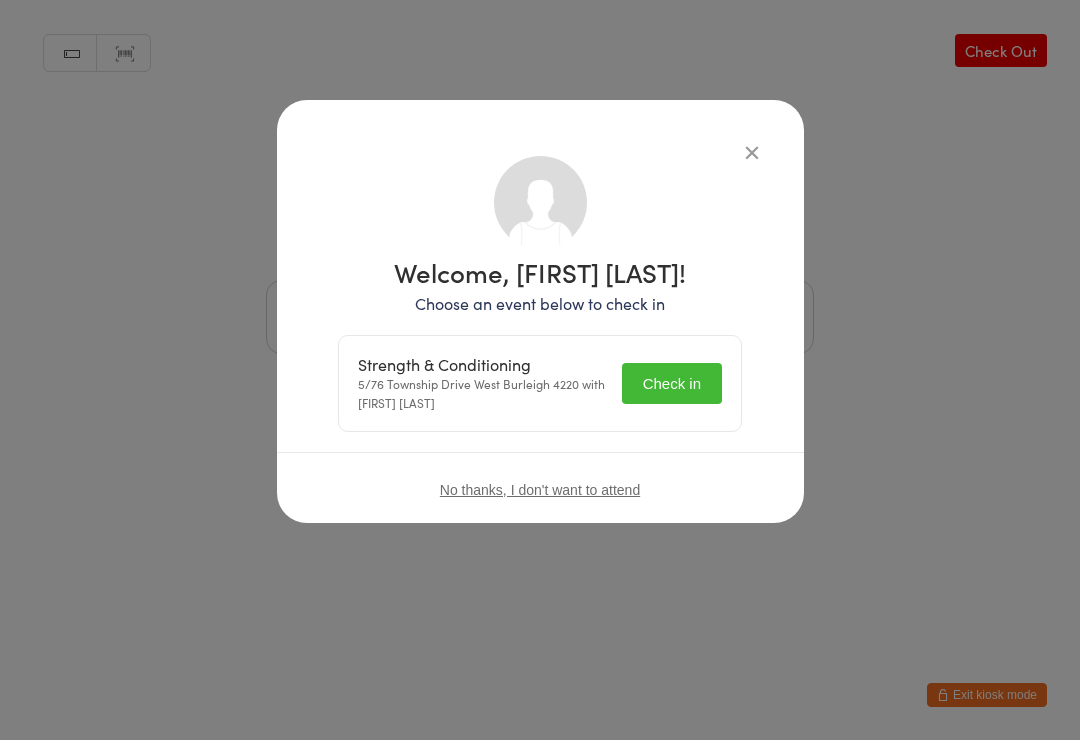 click on "Check in" at bounding box center (672, 383) 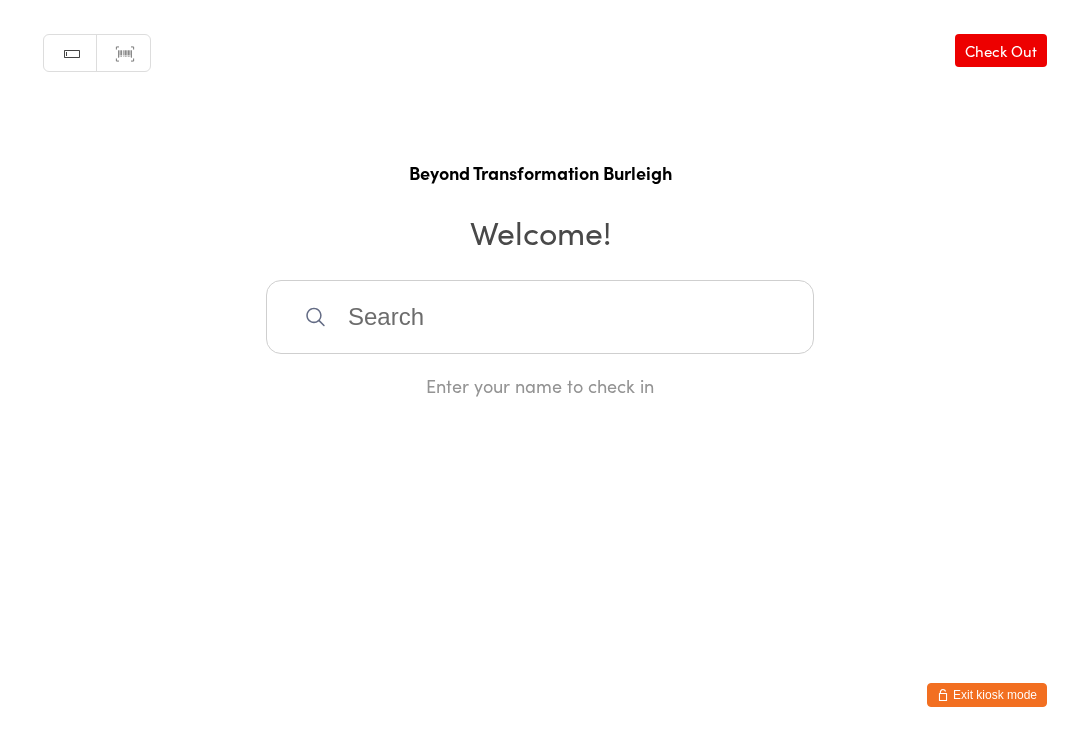 click at bounding box center [540, 317] 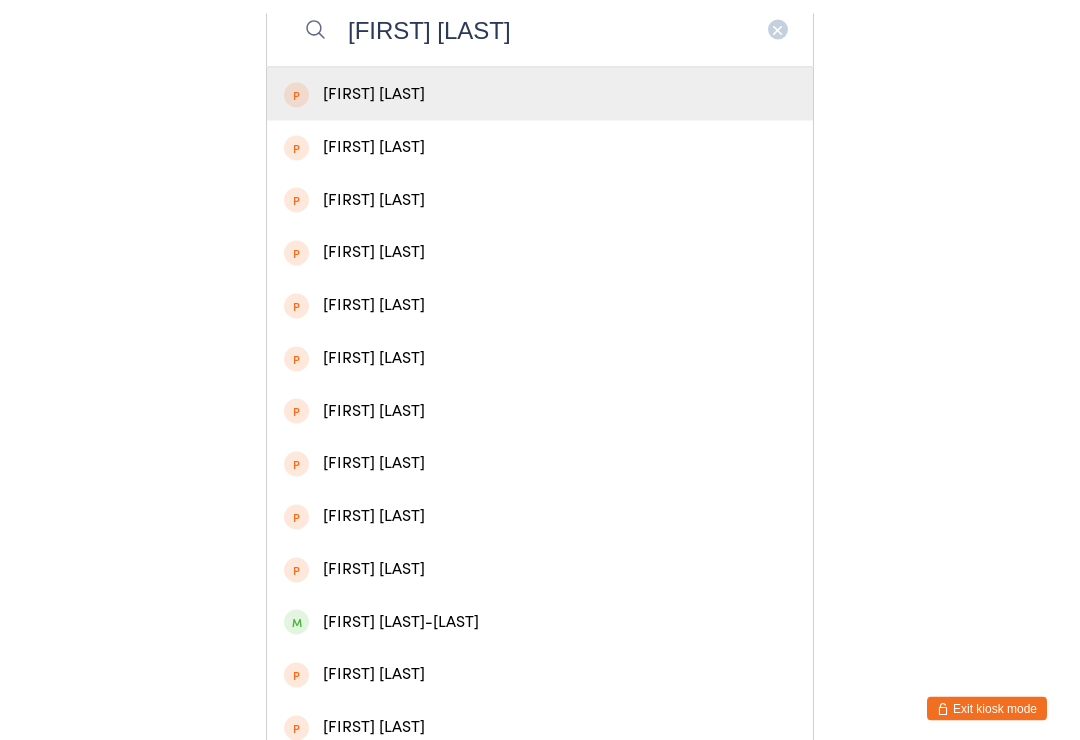 scroll, scrollTop: 302, scrollLeft: 0, axis: vertical 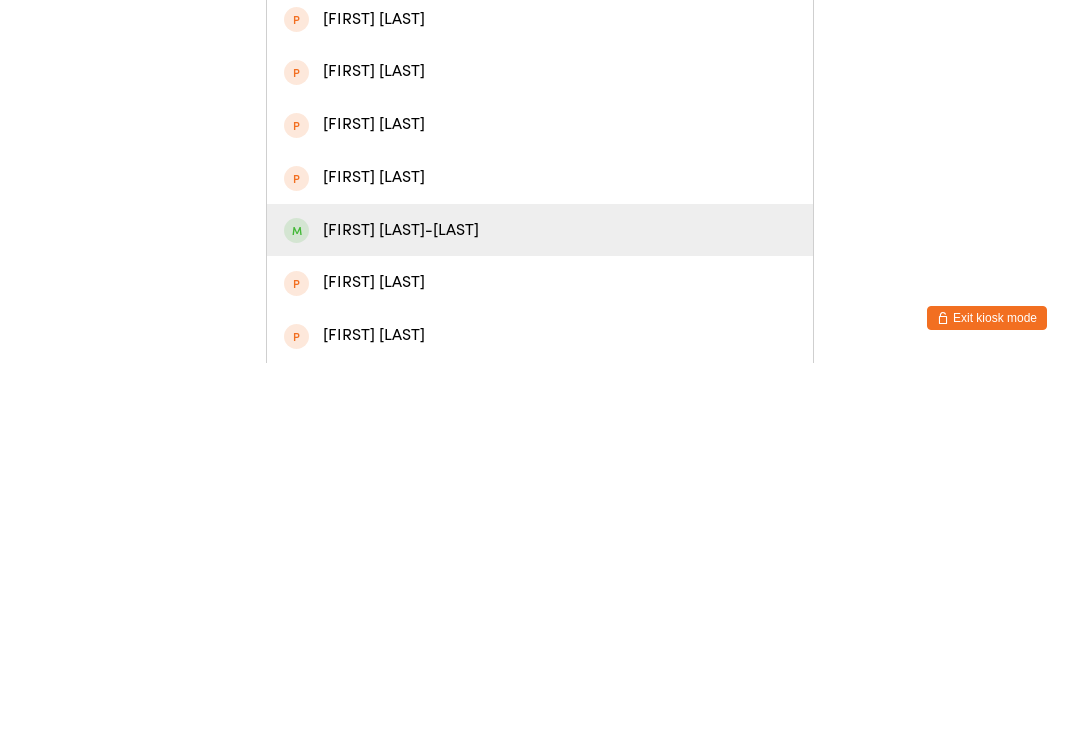 type on "[FIRST] [LAST]" 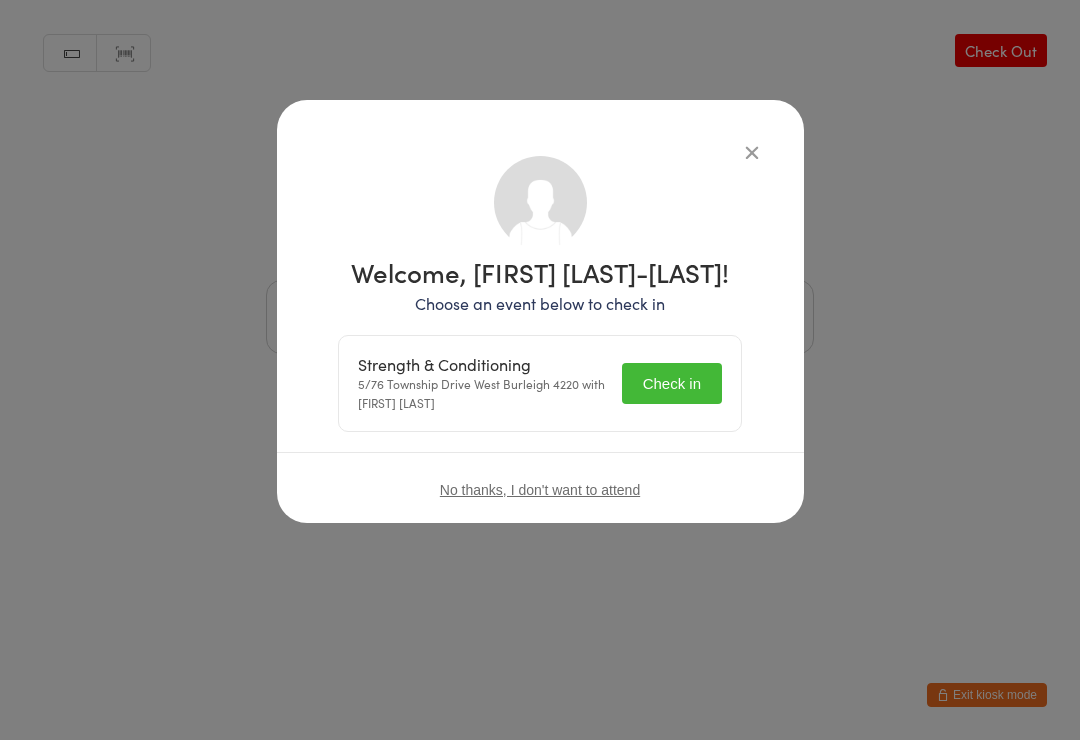 click on "Check in" at bounding box center [672, 383] 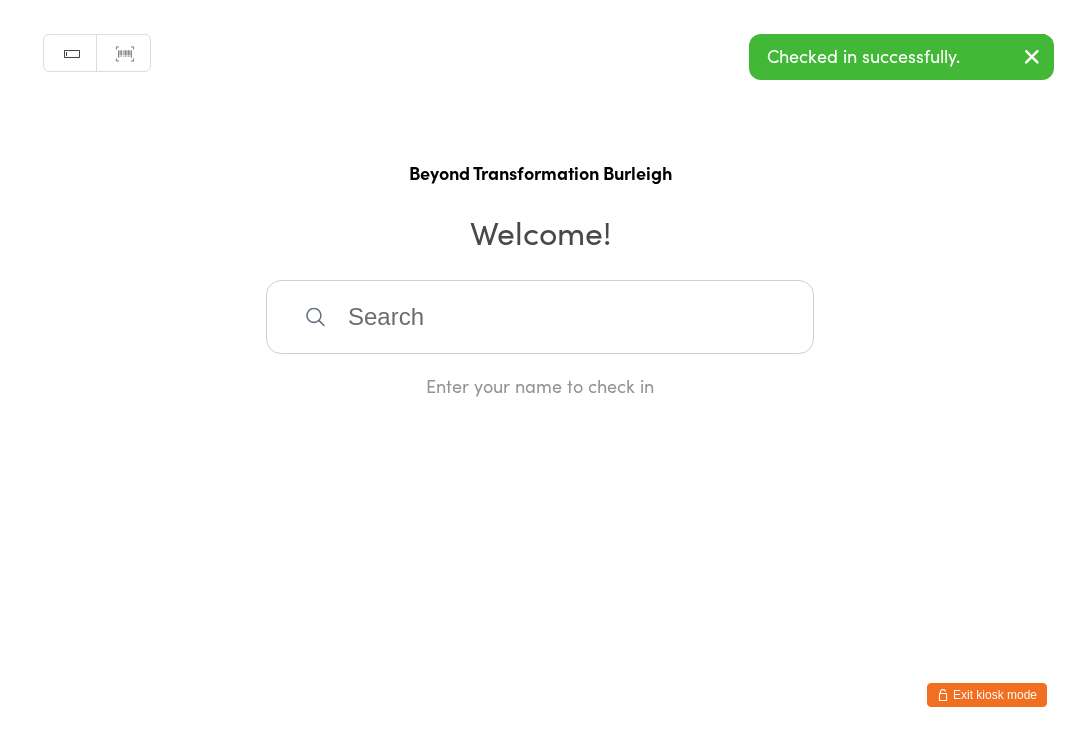 click at bounding box center (540, 317) 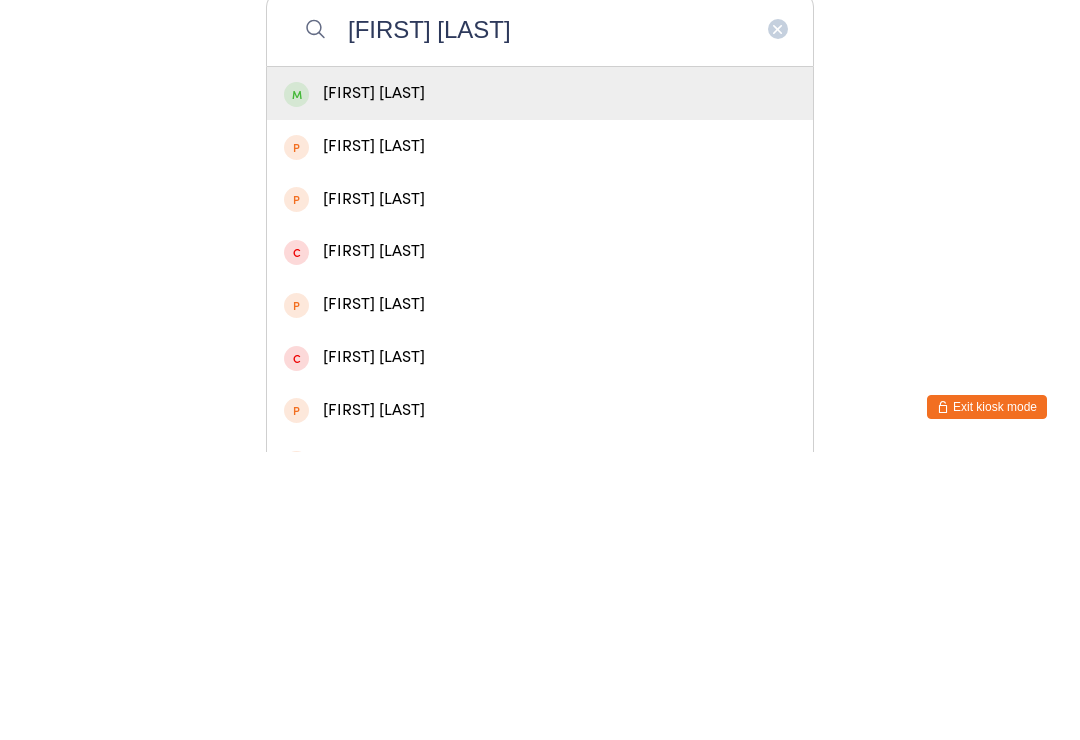 type on "[FIRST] [LAST]" 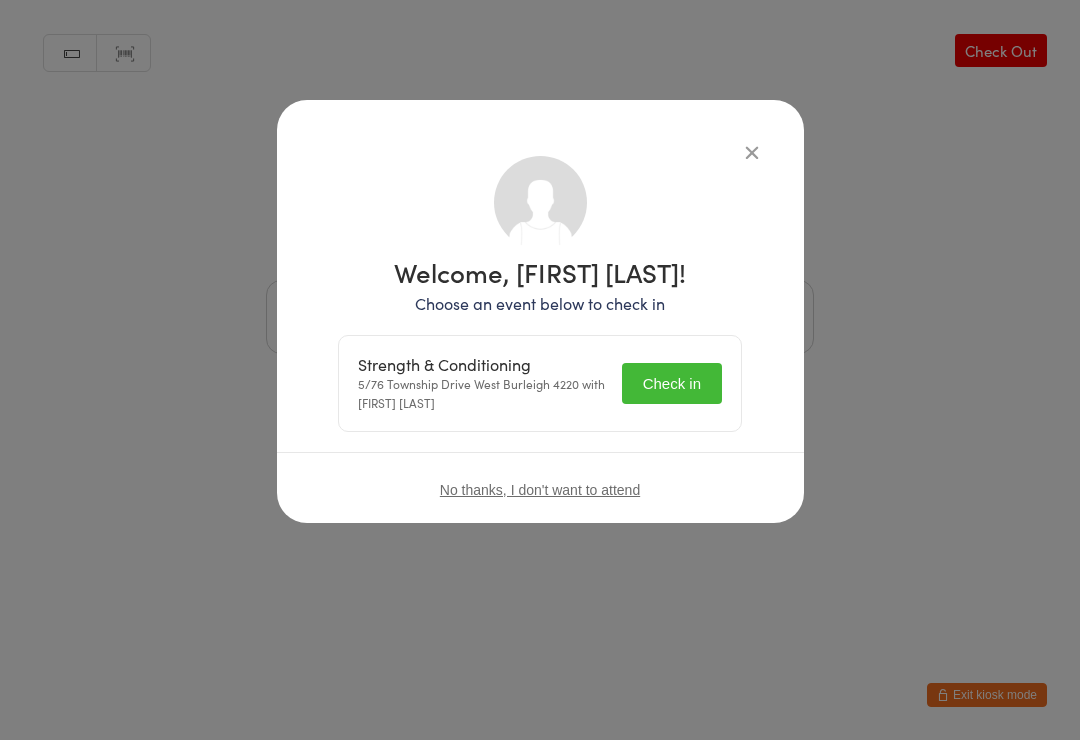 click on "Check in" at bounding box center [672, 383] 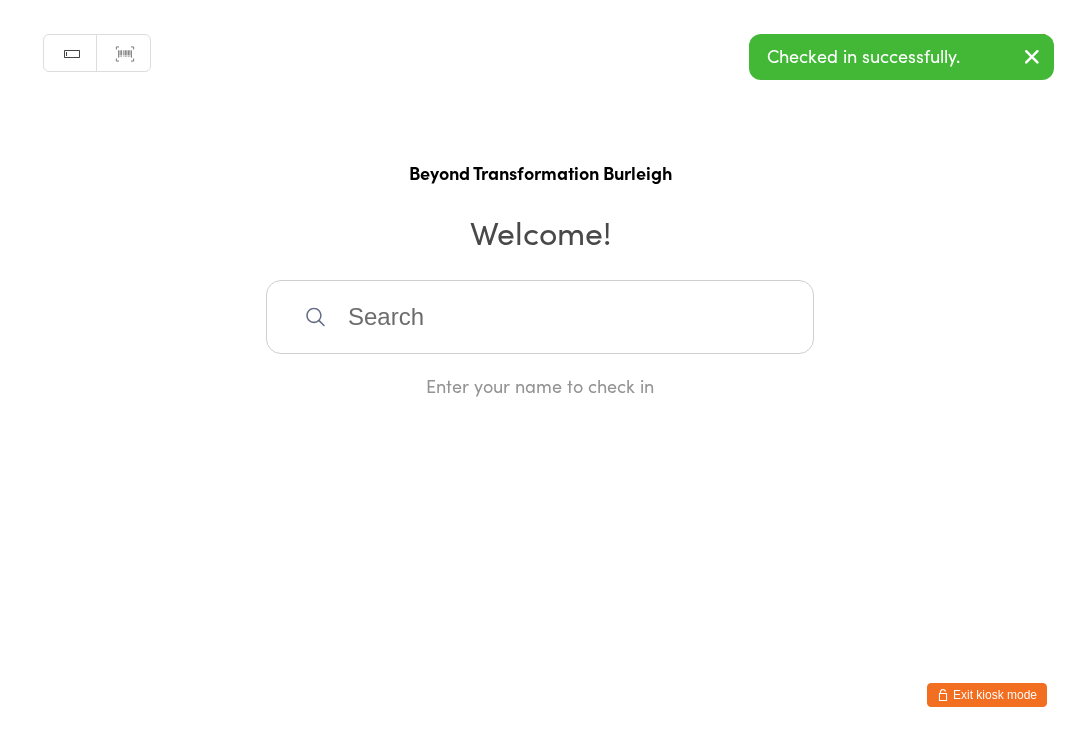 click at bounding box center (540, 317) 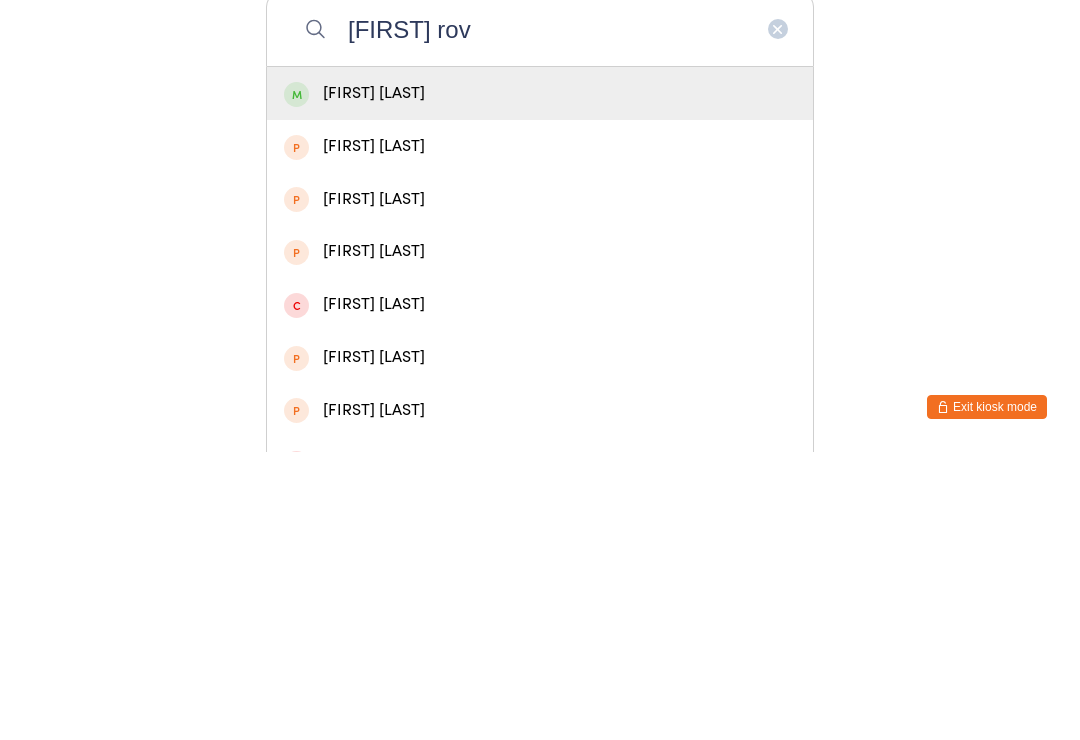 type on "[FIRST] rov" 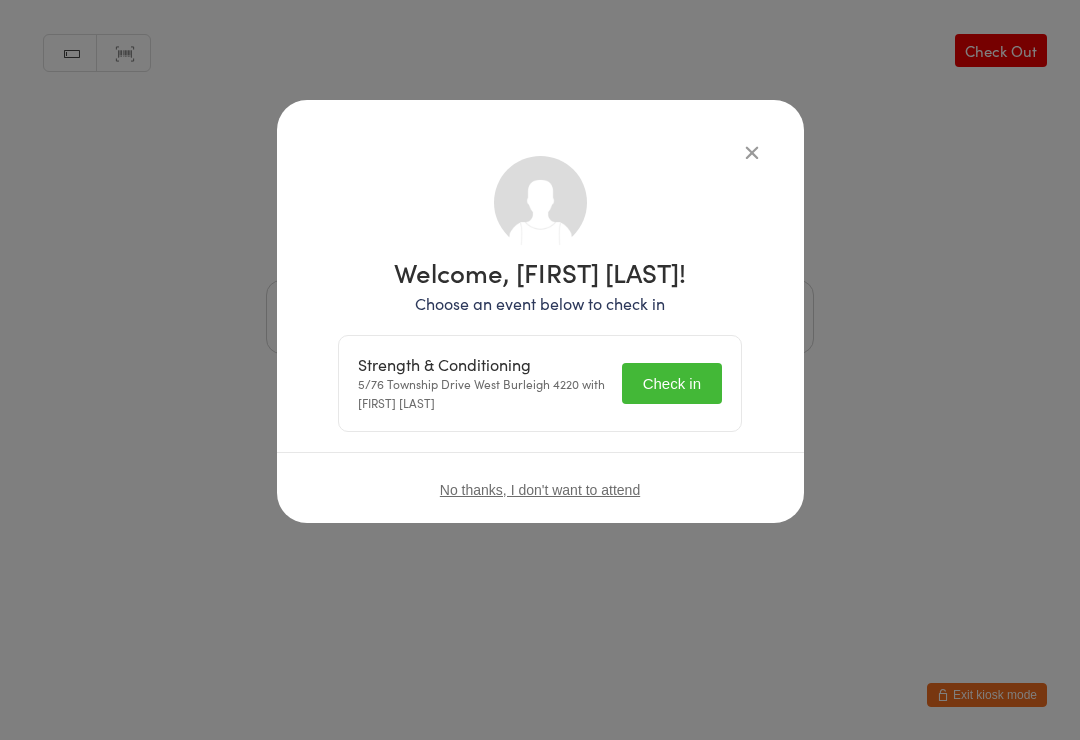 click on "Check in" at bounding box center [672, 383] 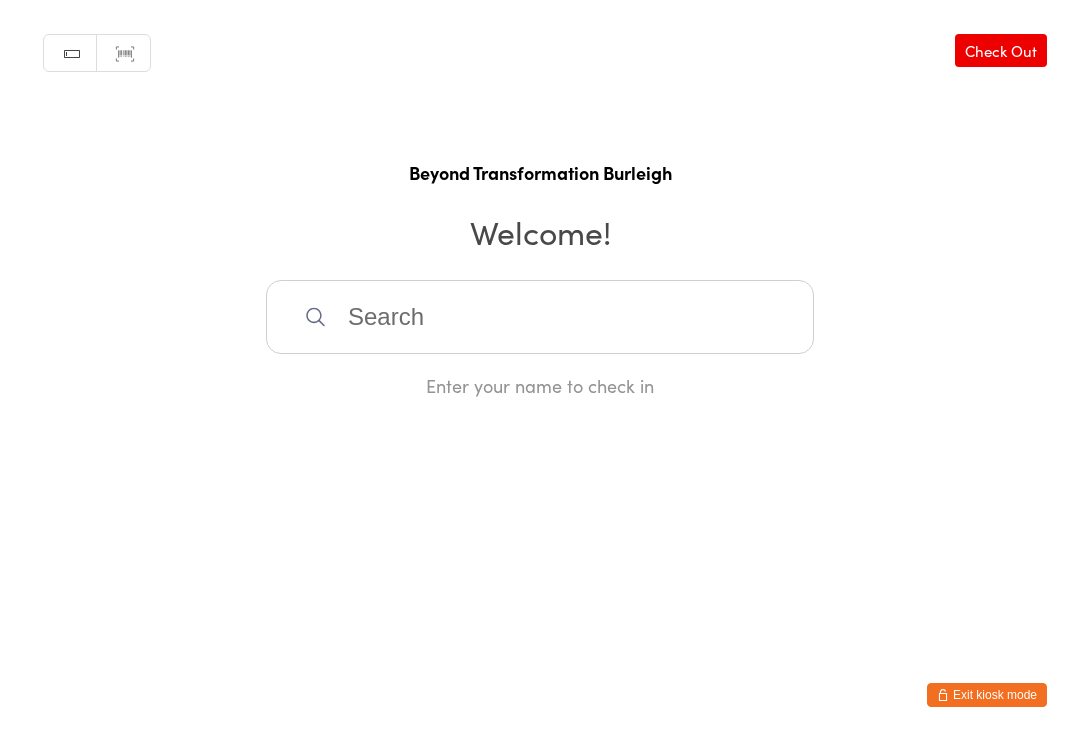 click at bounding box center [540, 317] 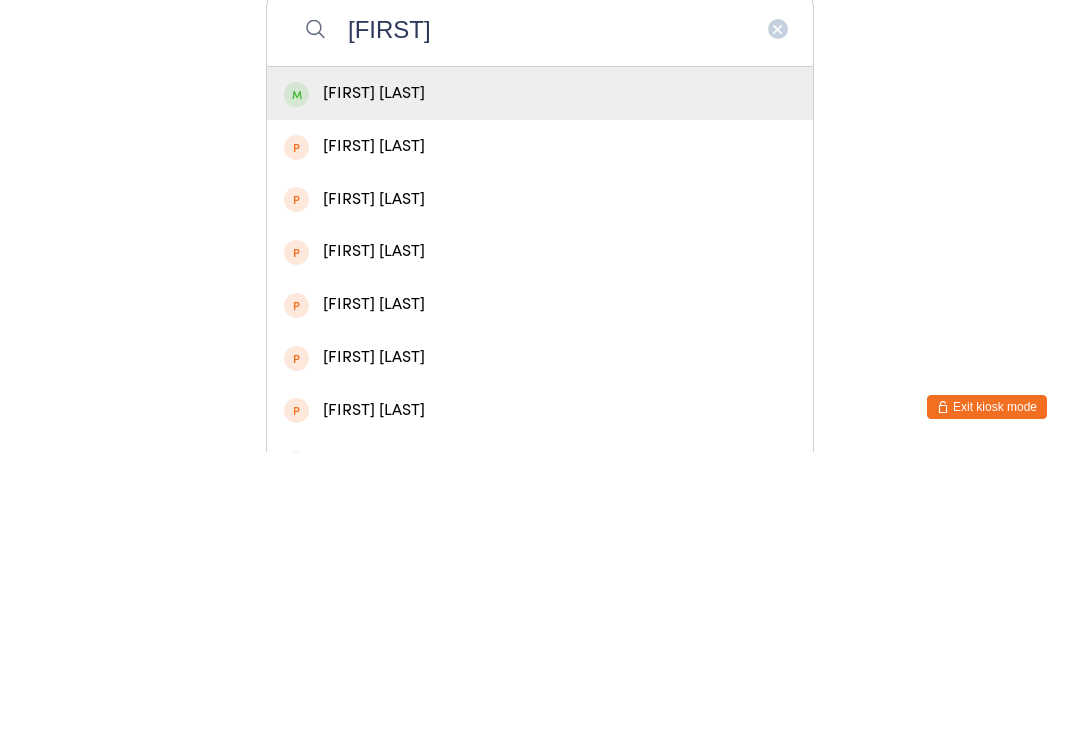 type on "[FIRST]" 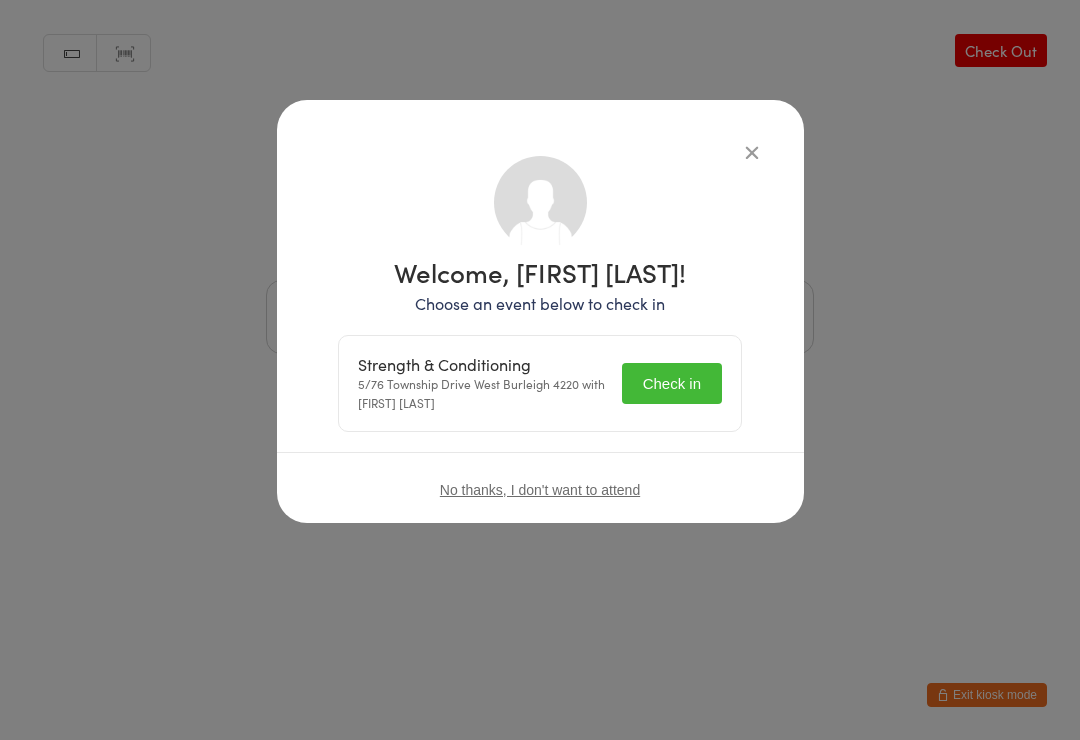 click on "Check in" at bounding box center (672, 383) 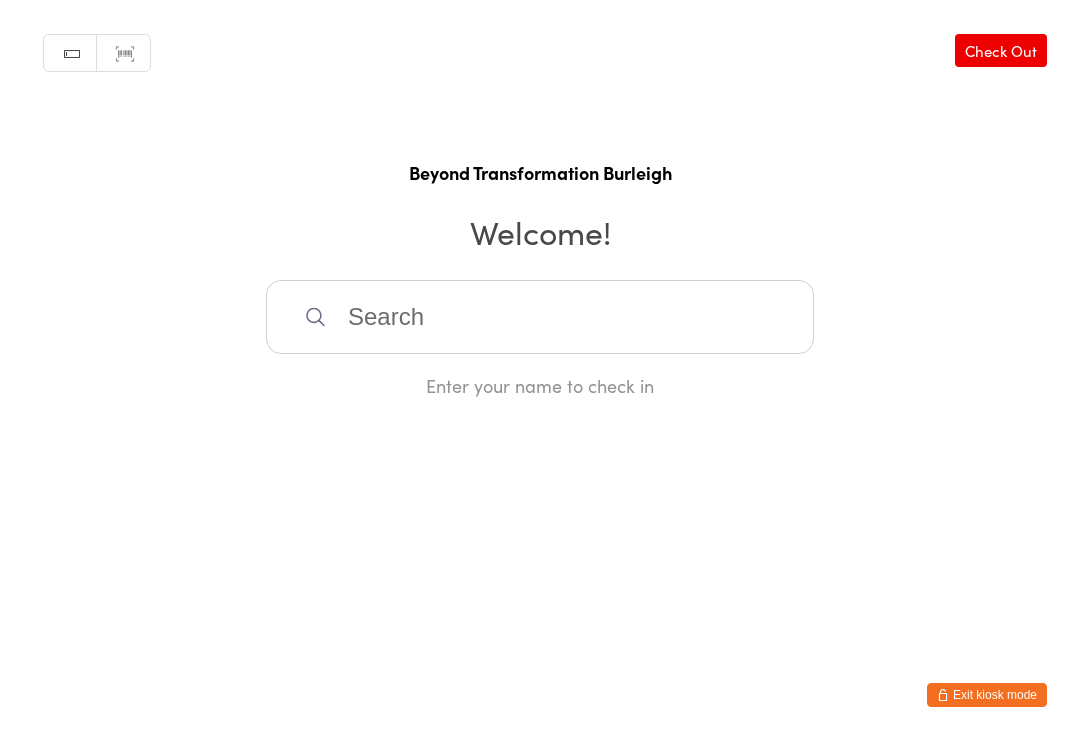 click at bounding box center (540, 317) 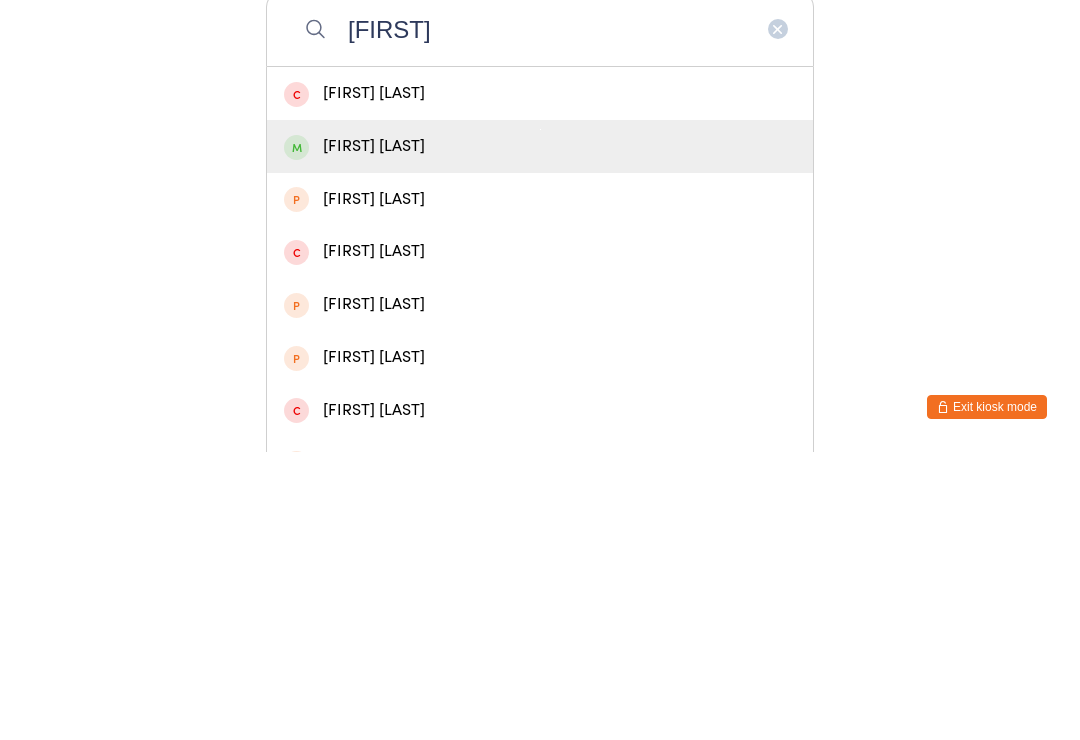 type on "[FIRST]" 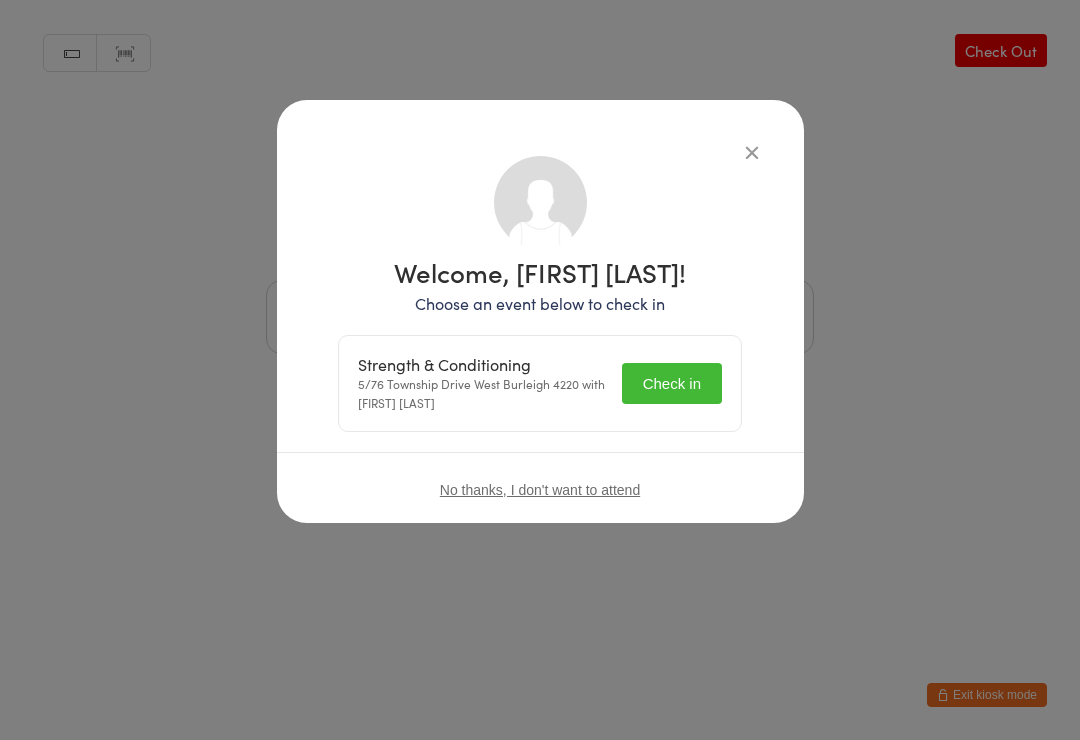 click on "Check in" at bounding box center [672, 383] 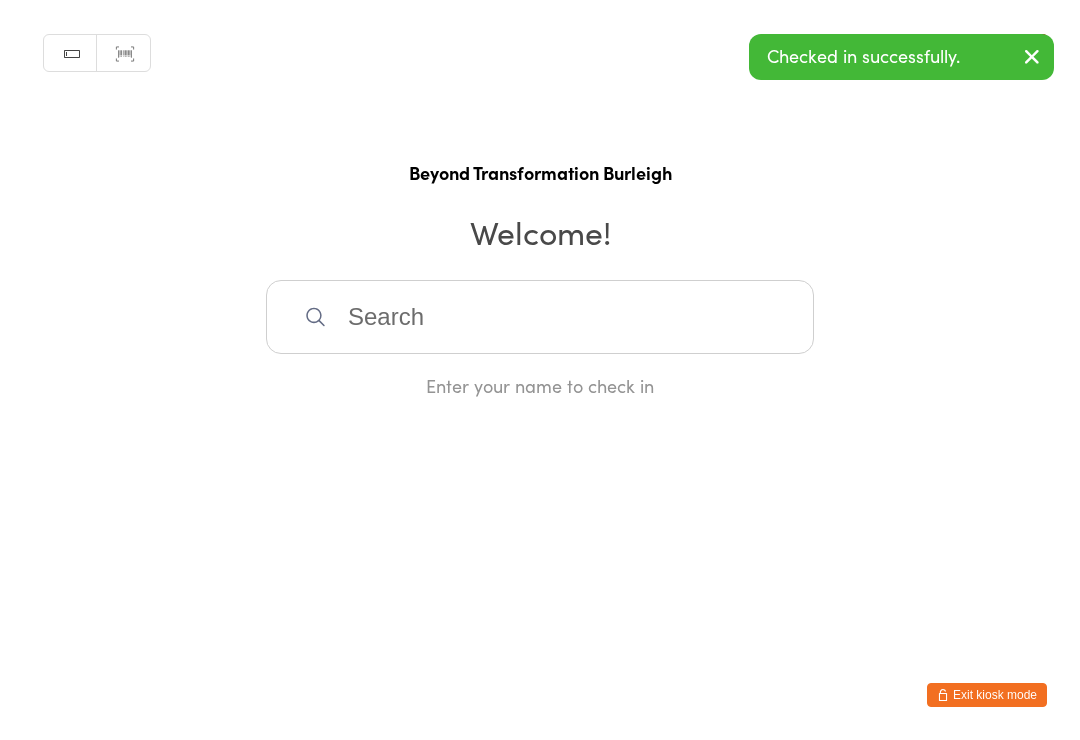click at bounding box center (540, 317) 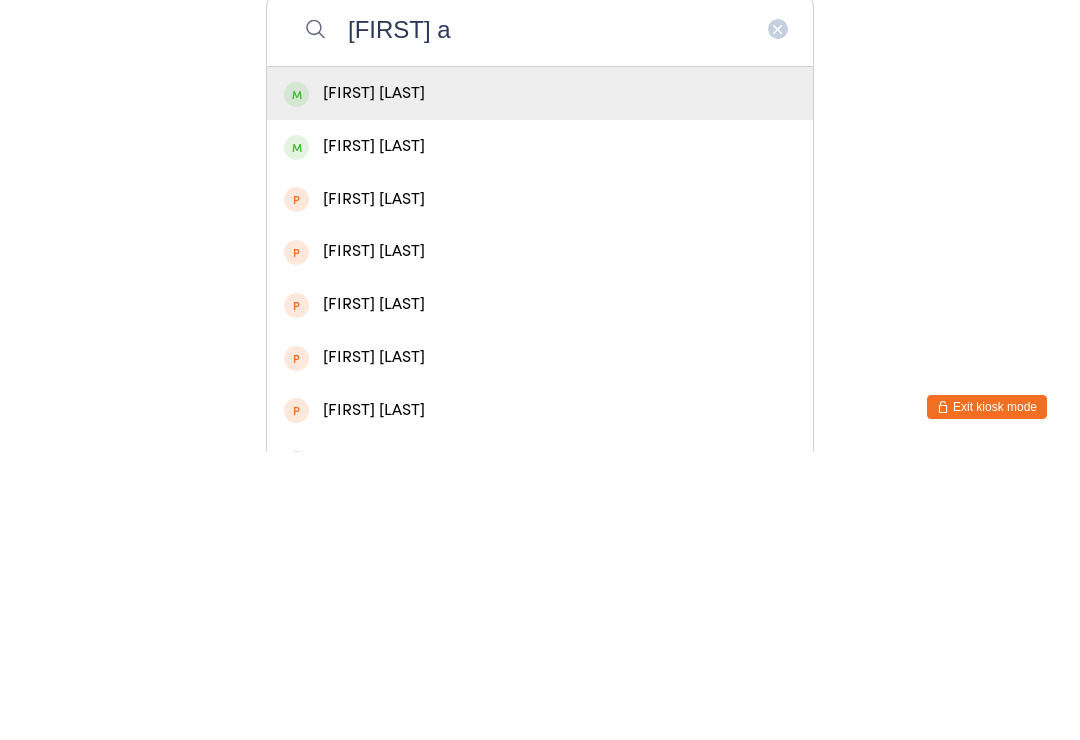 type on "[FIRST] a" 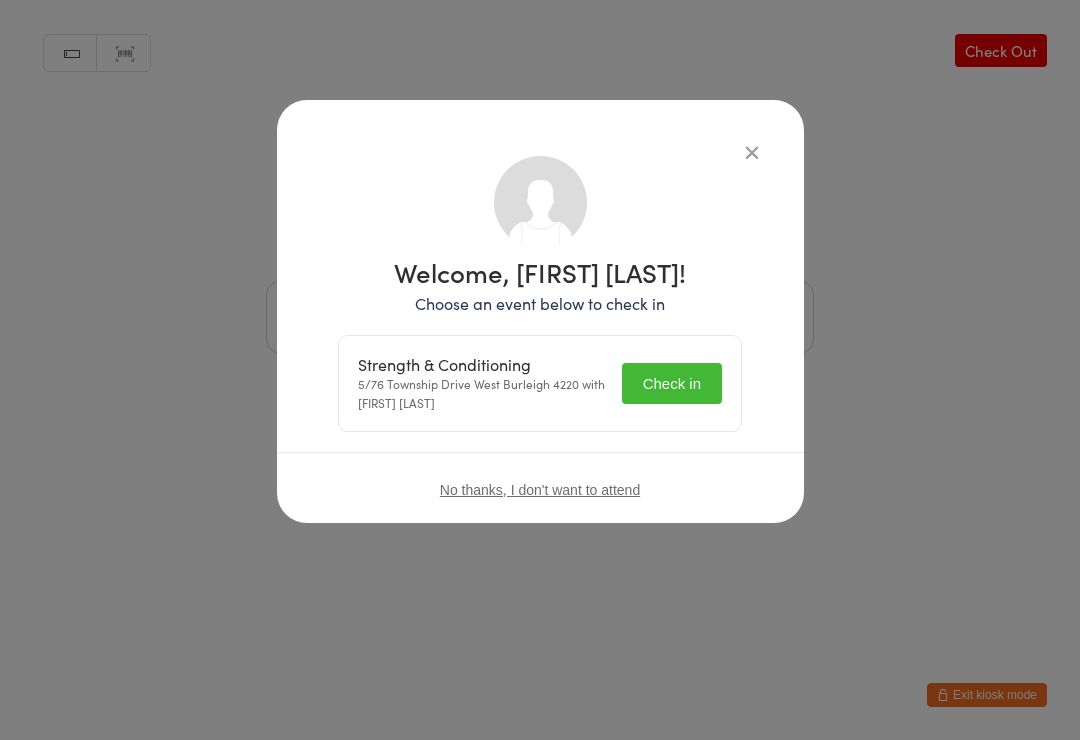 click on "Check in" at bounding box center [672, 383] 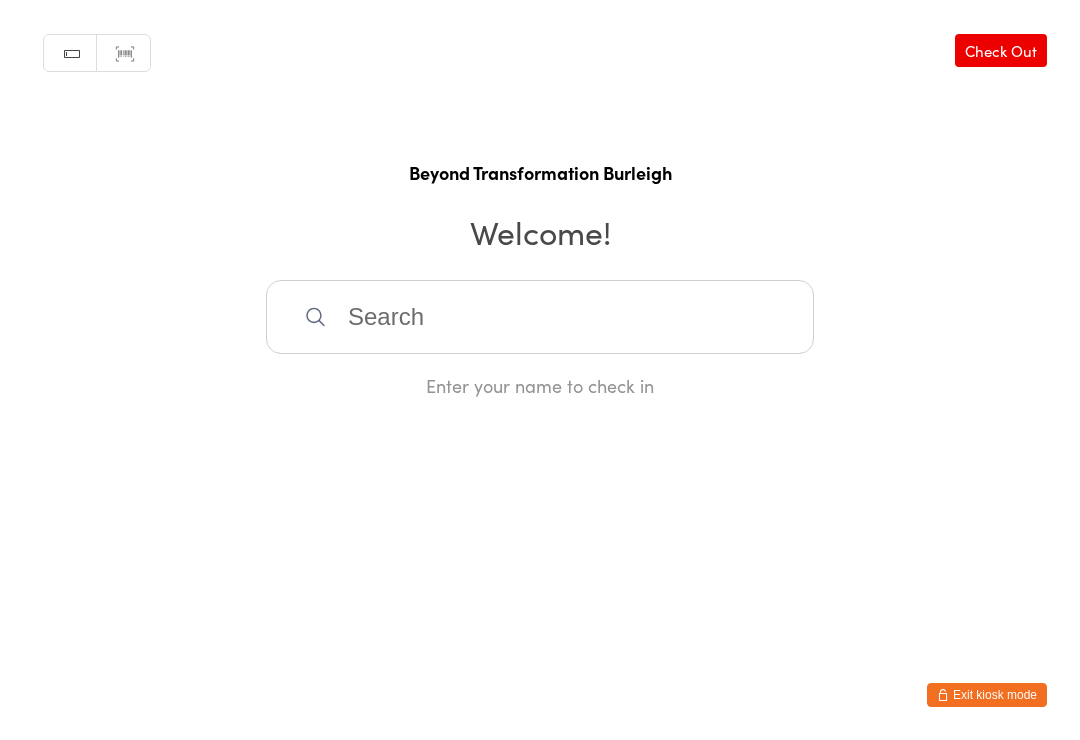 click at bounding box center (540, 317) 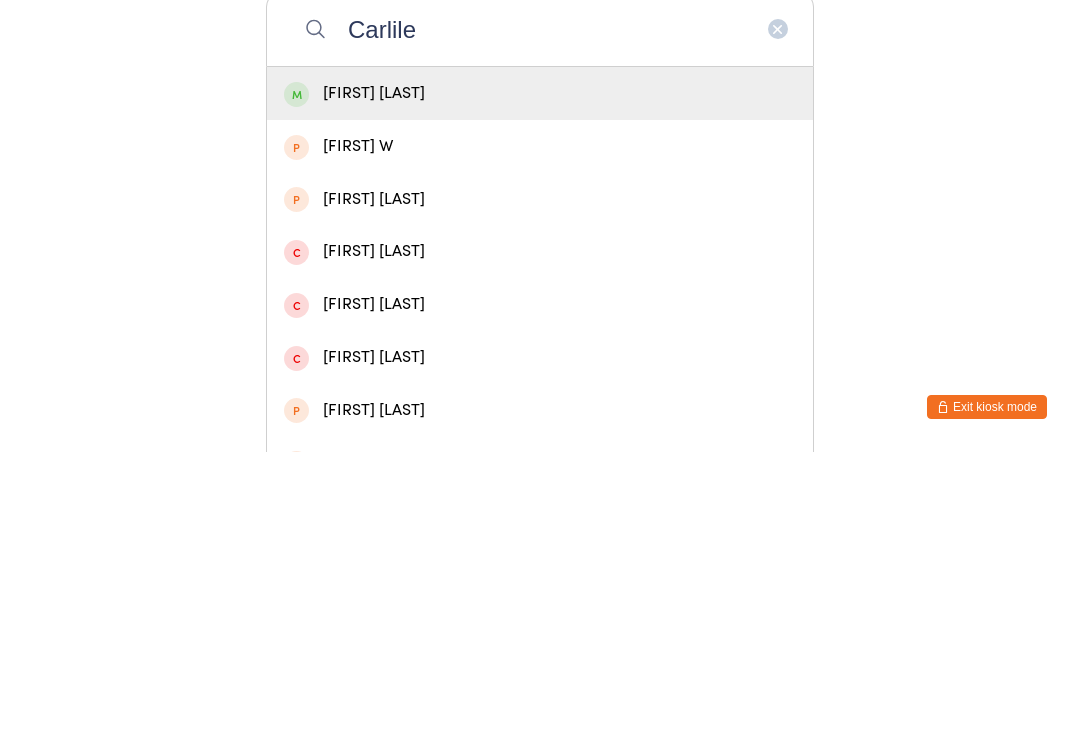 type on "Carlile" 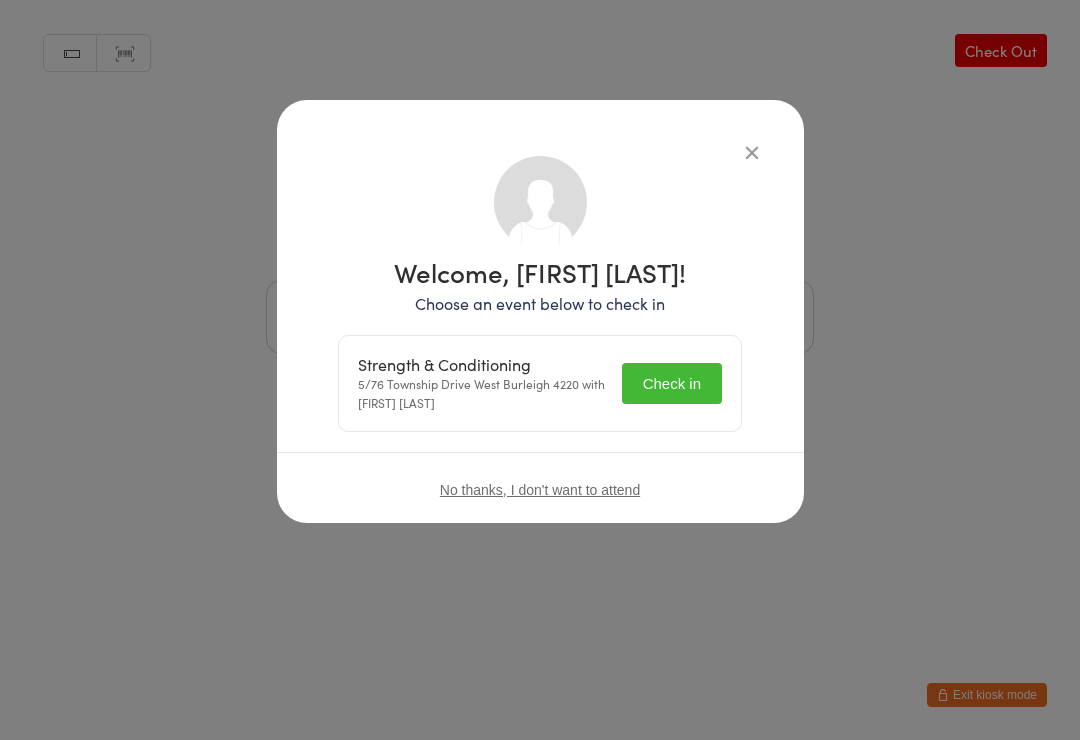 click on "Check in" at bounding box center (672, 383) 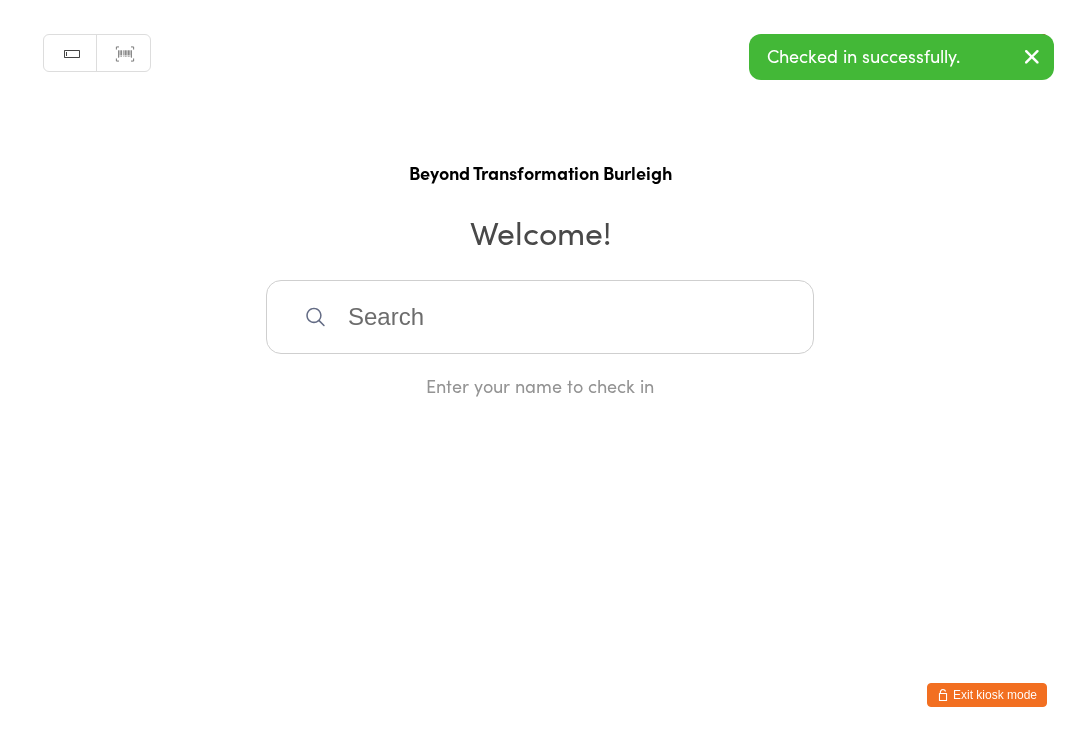 click at bounding box center [540, 317] 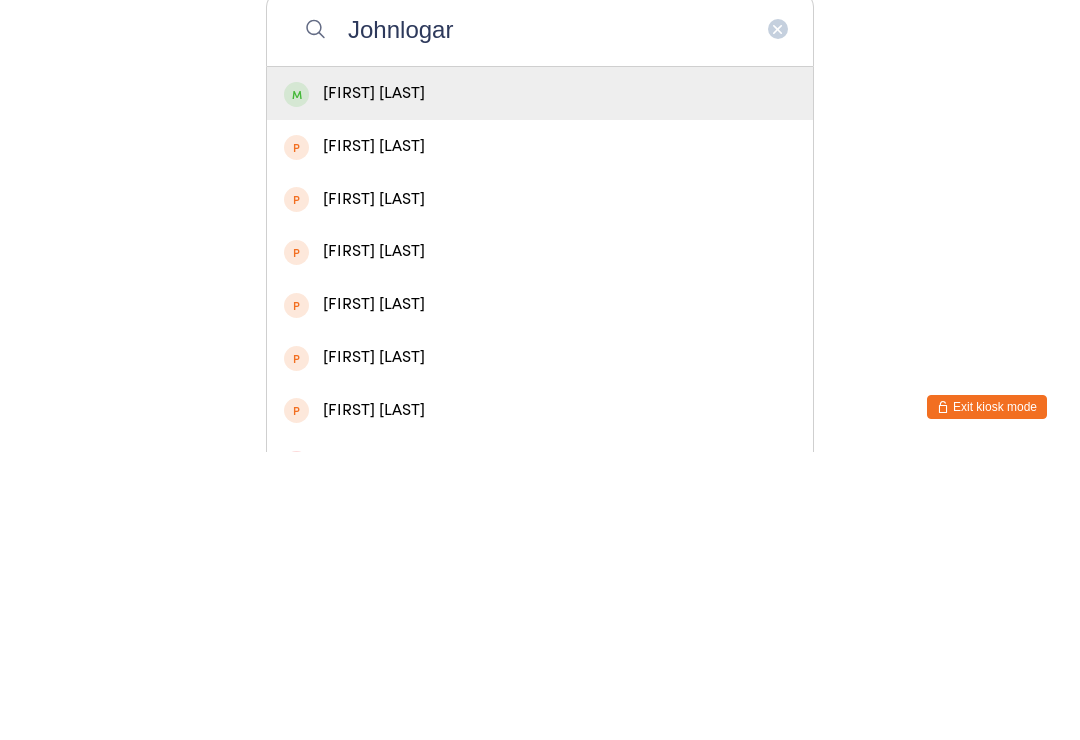 type on "Johnlogar" 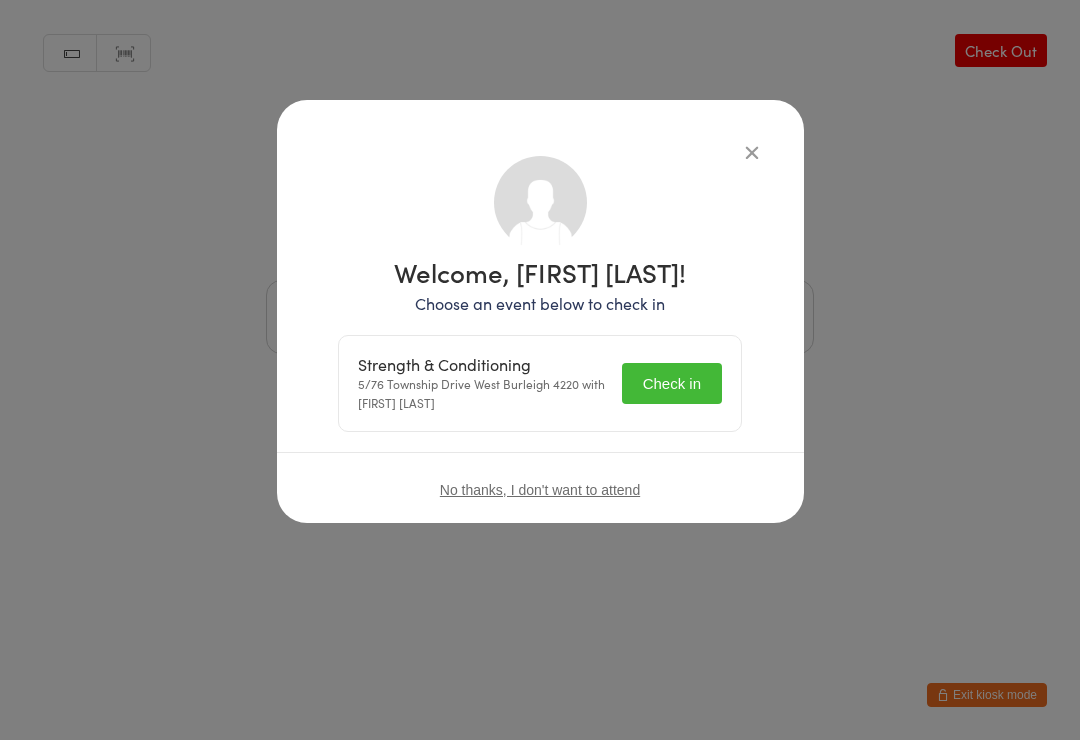 click on "Check in" at bounding box center [672, 383] 